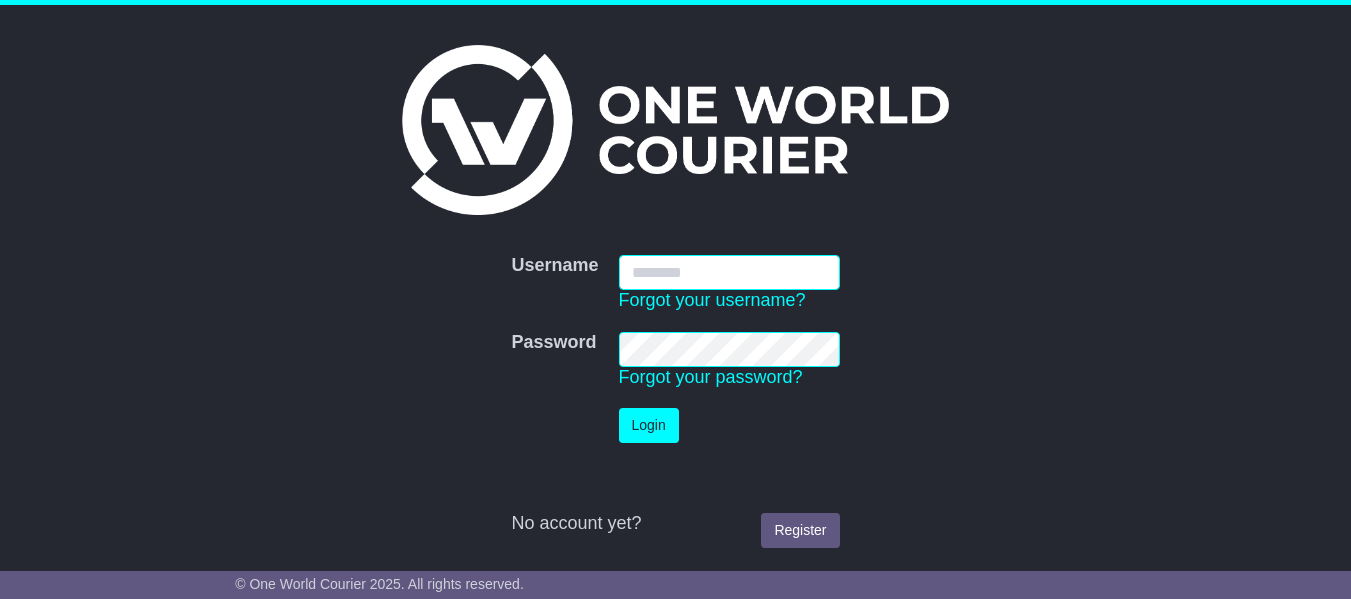scroll, scrollTop: 0, scrollLeft: 0, axis: both 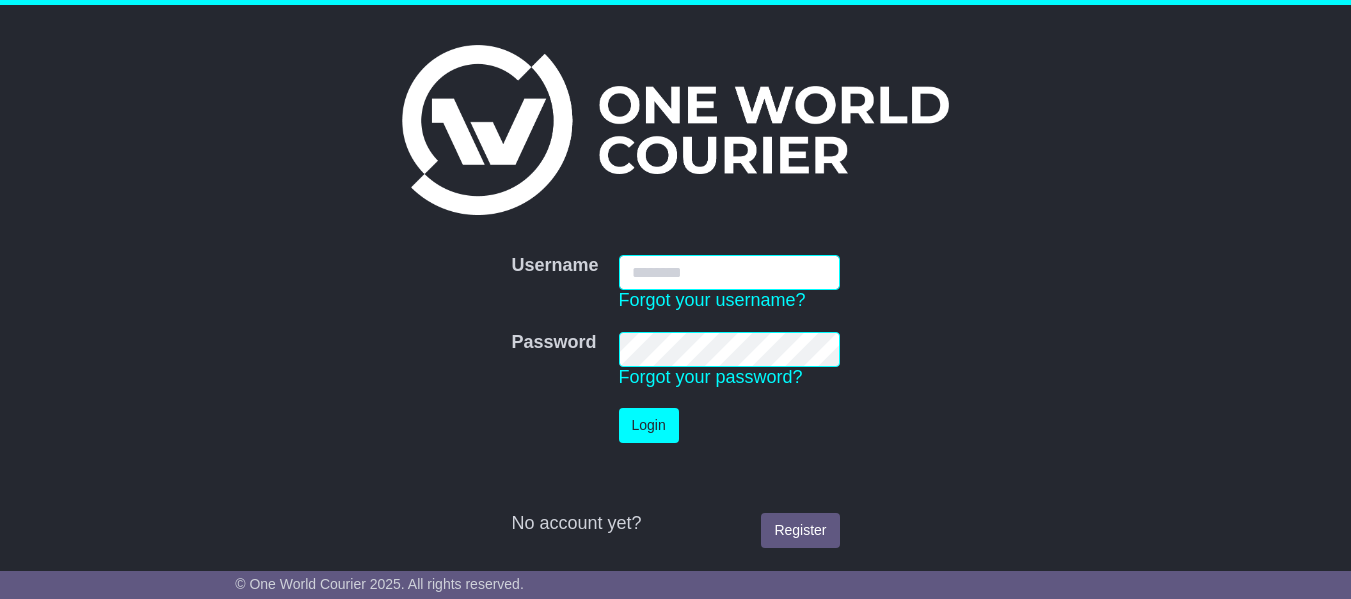type on "**********" 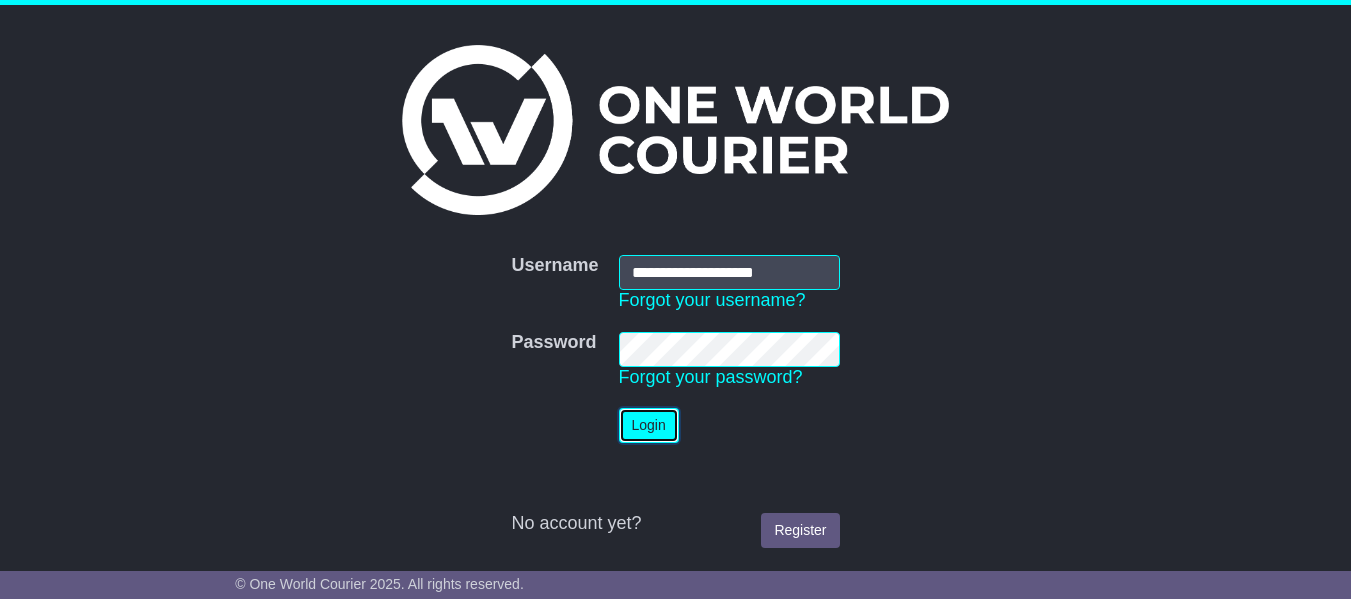 click on "Login" at bounding box center (649, 425) 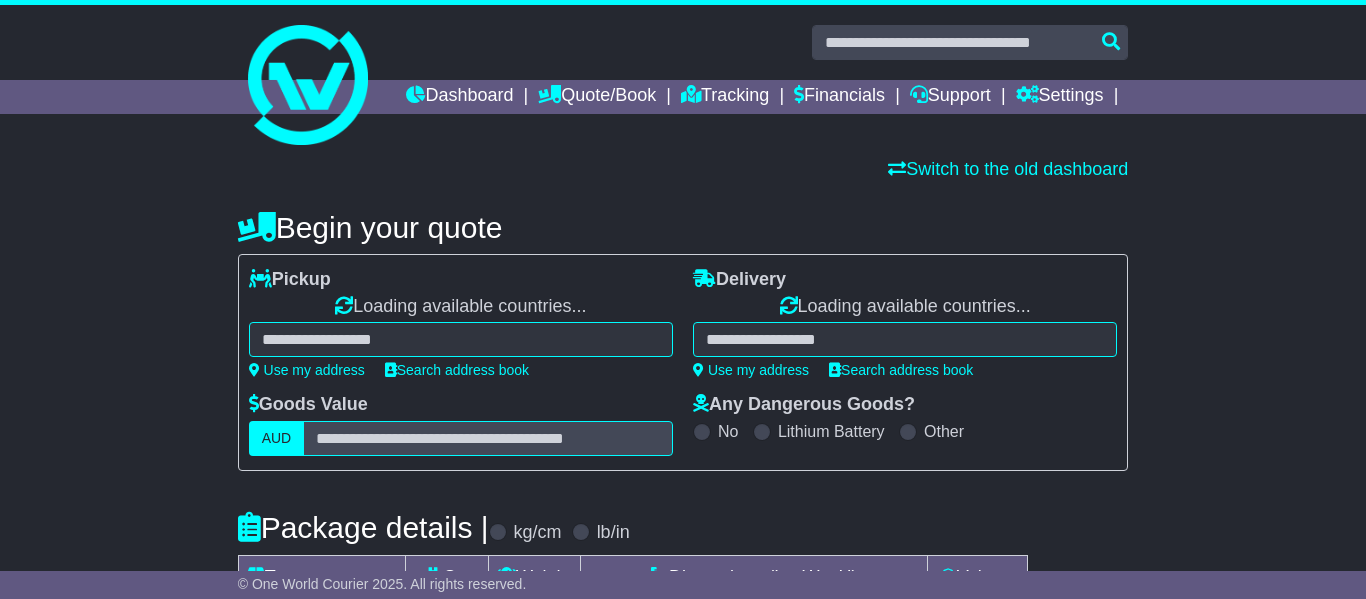 select on "**" 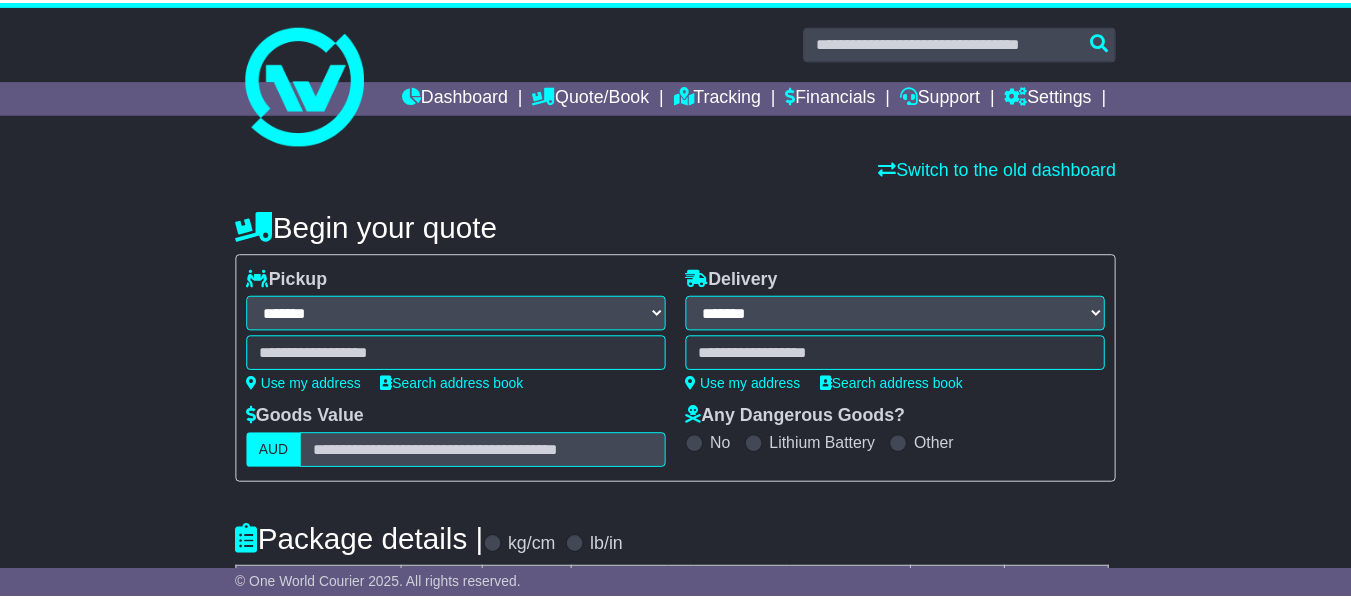 scroll, scrollTop: 0, scrollLeft: 0, axis: both 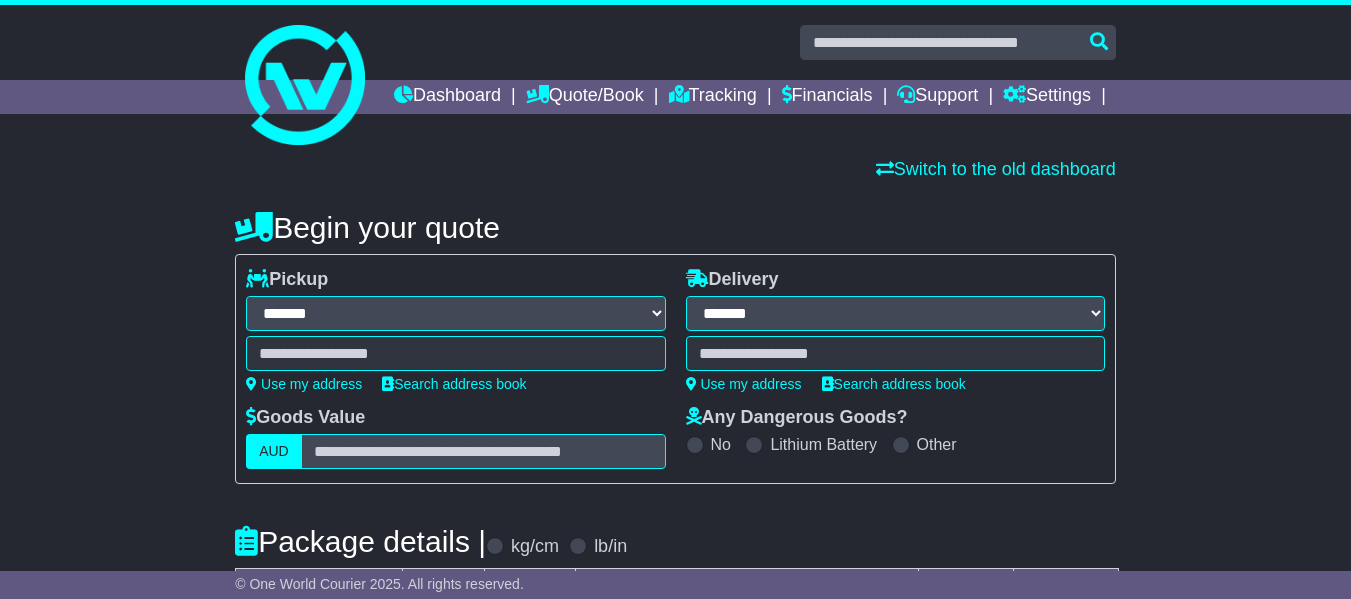 click at bounding box center (455, 353) 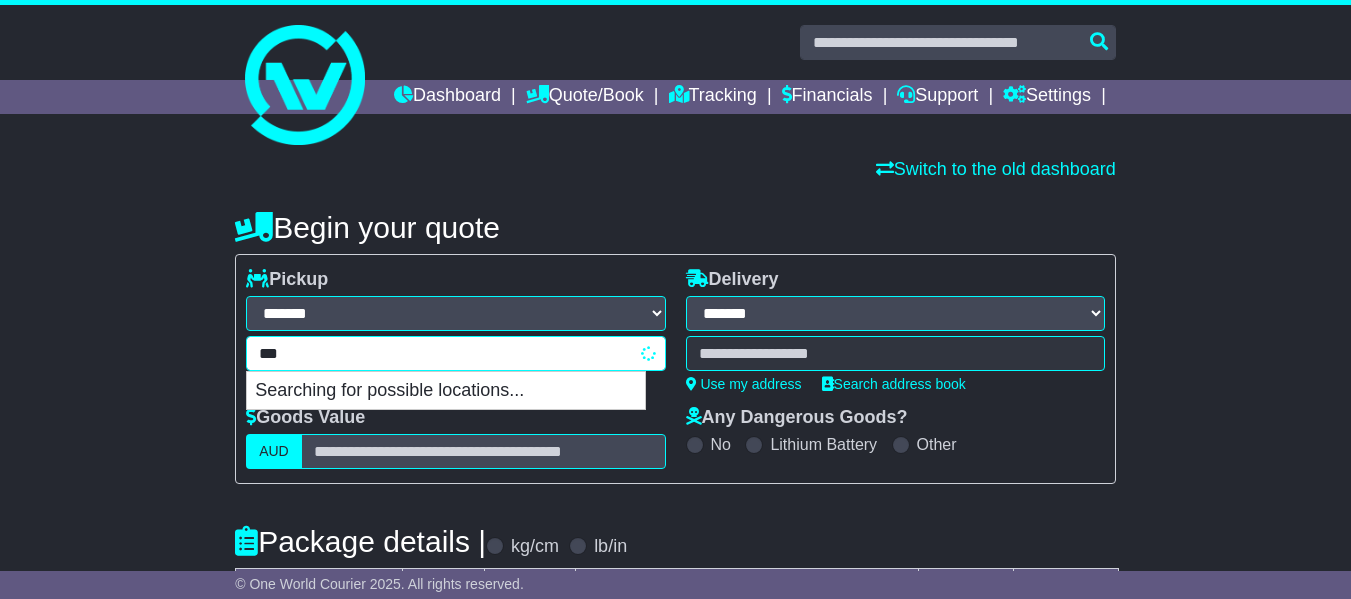 type on "****" 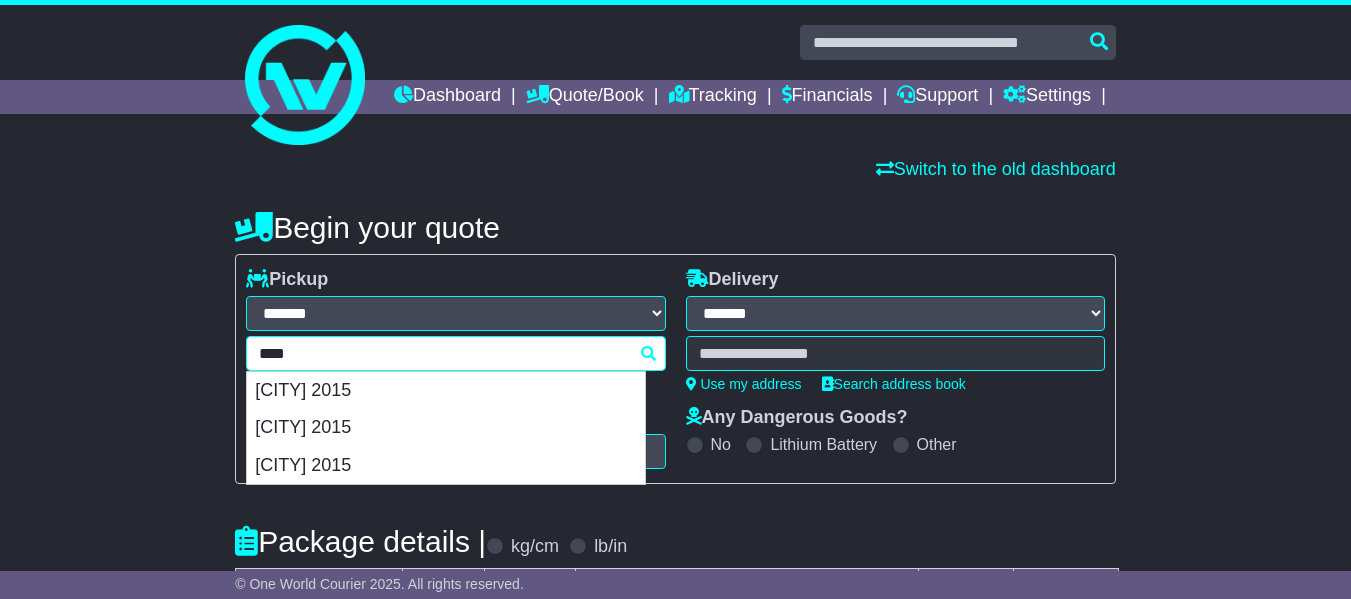 click on "ALEXANDRIA 2015" at bounding box center (446, 391) 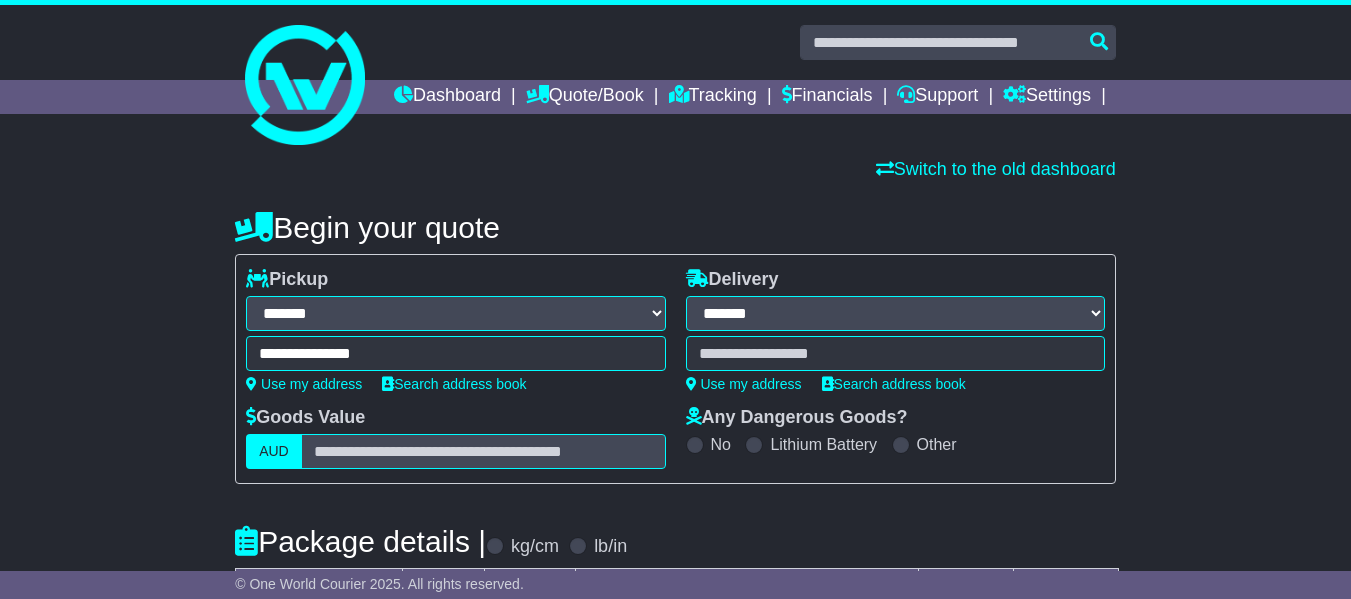 type on "**********" 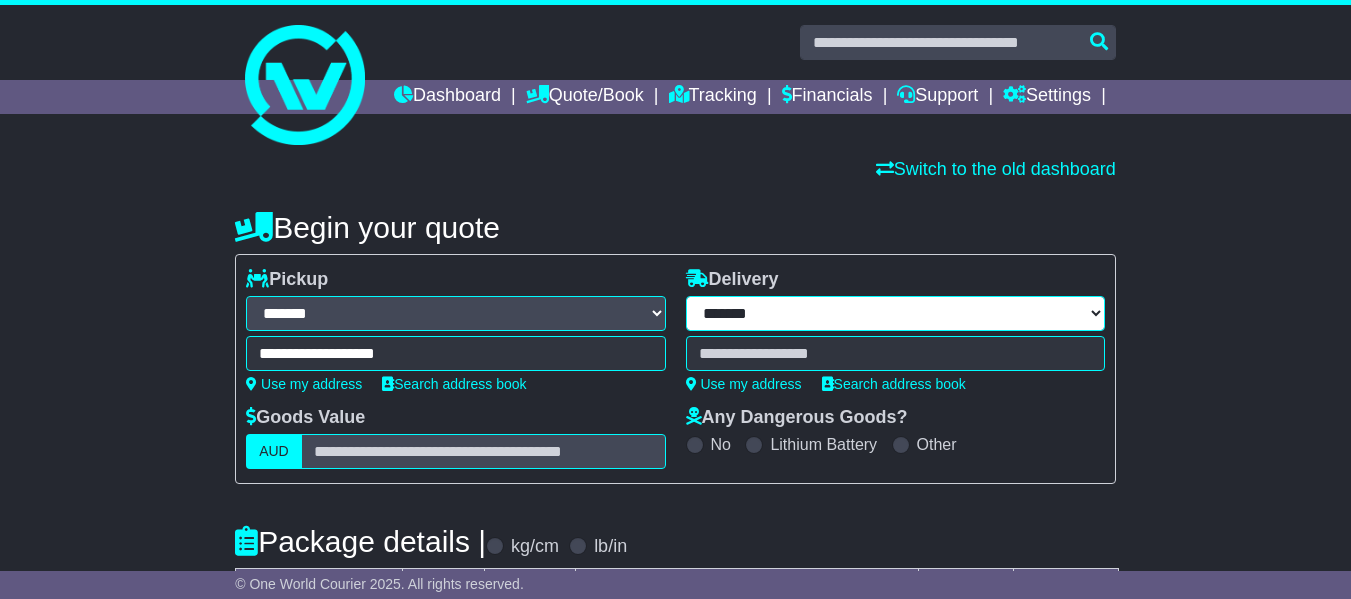 click on "**********" at bounding box center [895, 313] 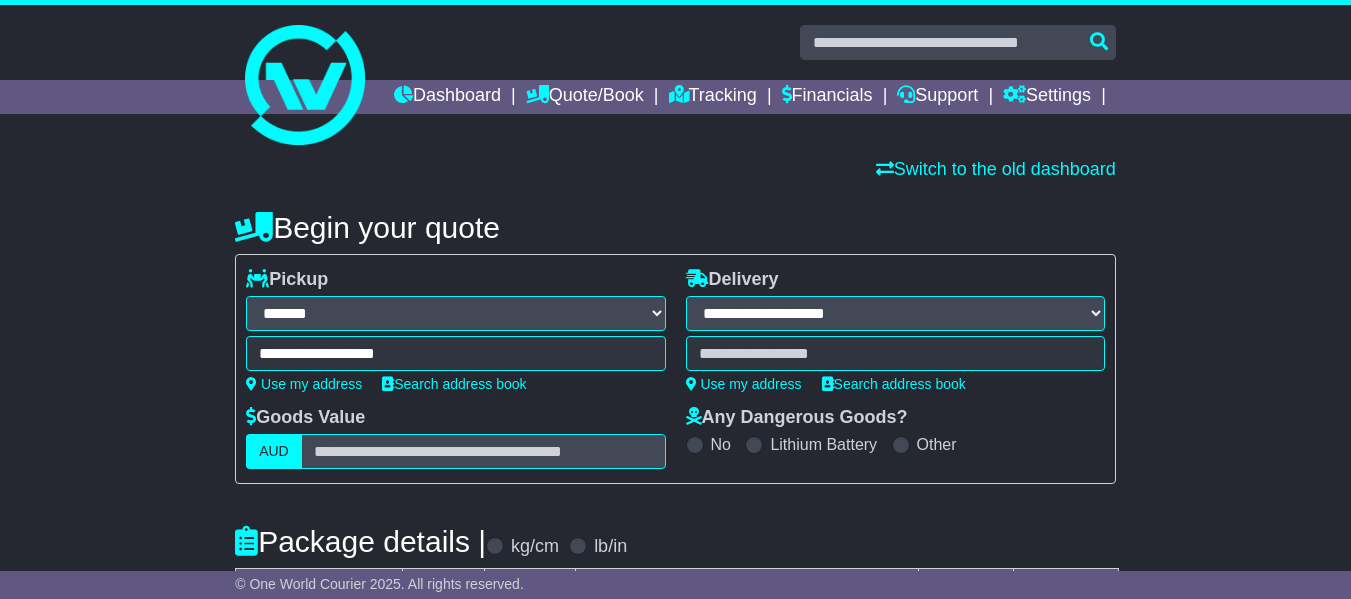 click on "**********" at bounding box center [895, 313] 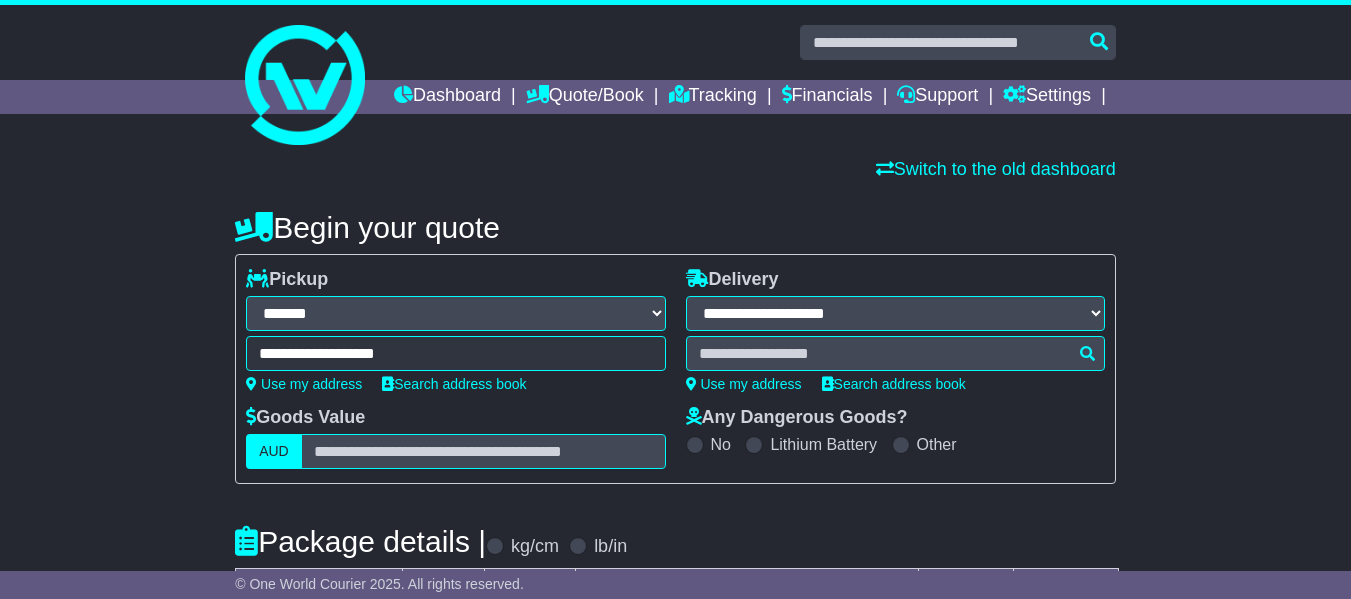 type on "*****" 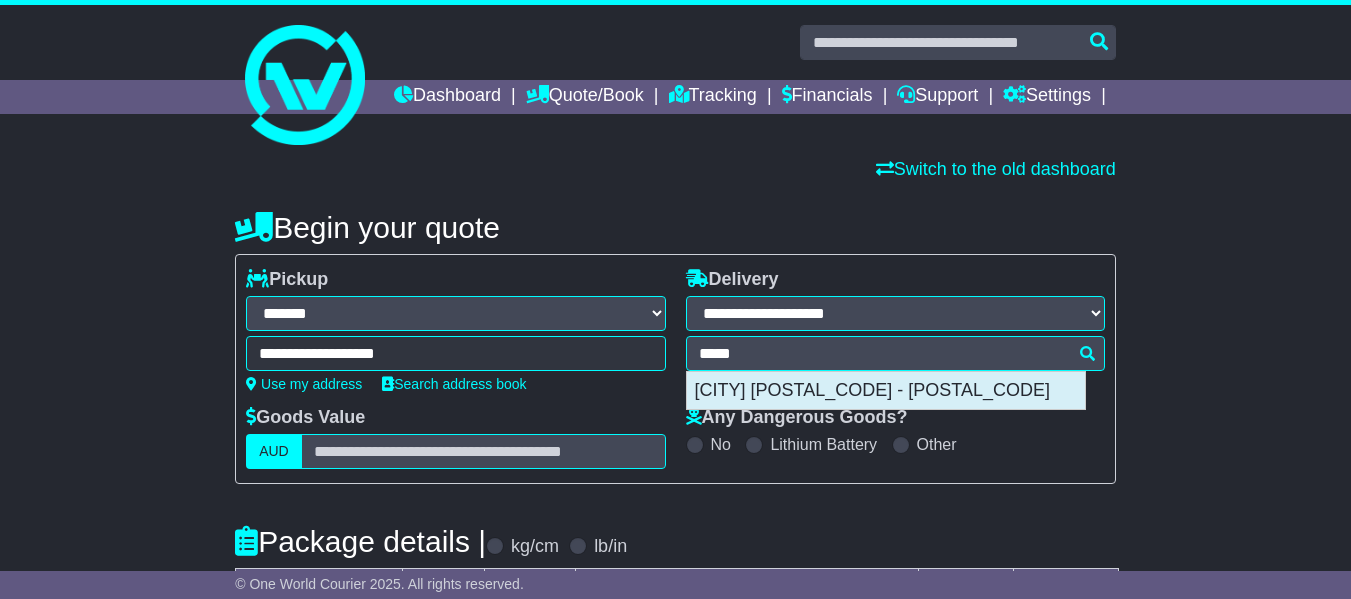 click on "SEATTLE 98132 - 98134" at bounding box center (886, 391) 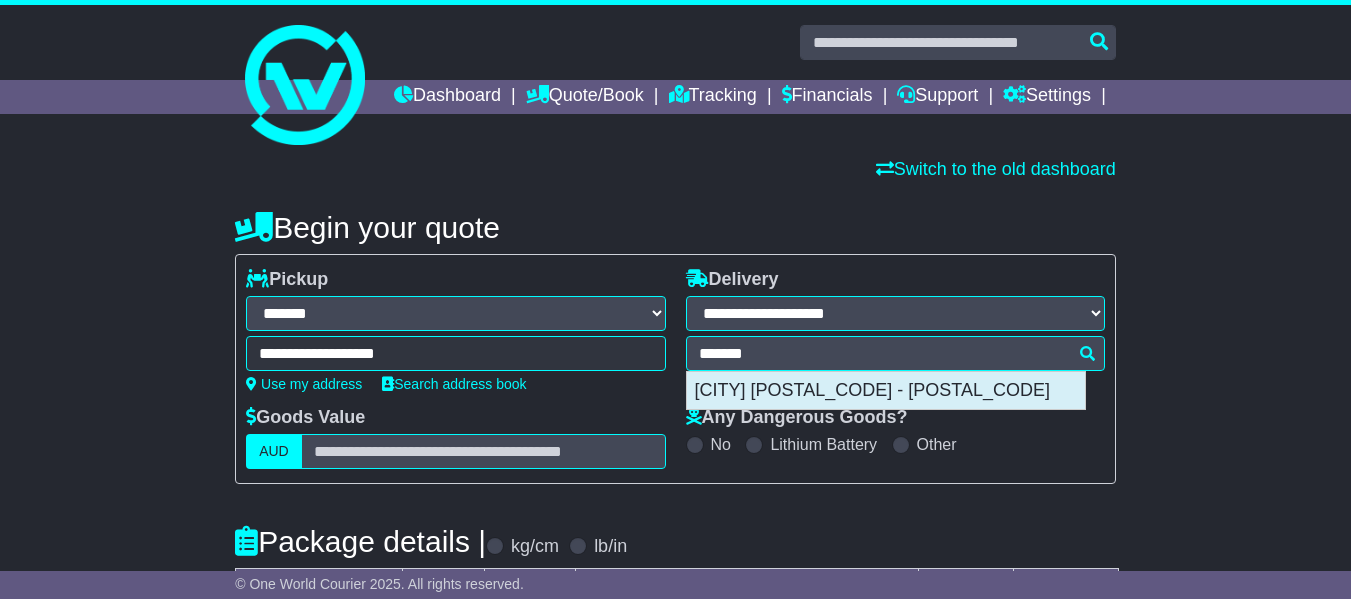 type on "**********" 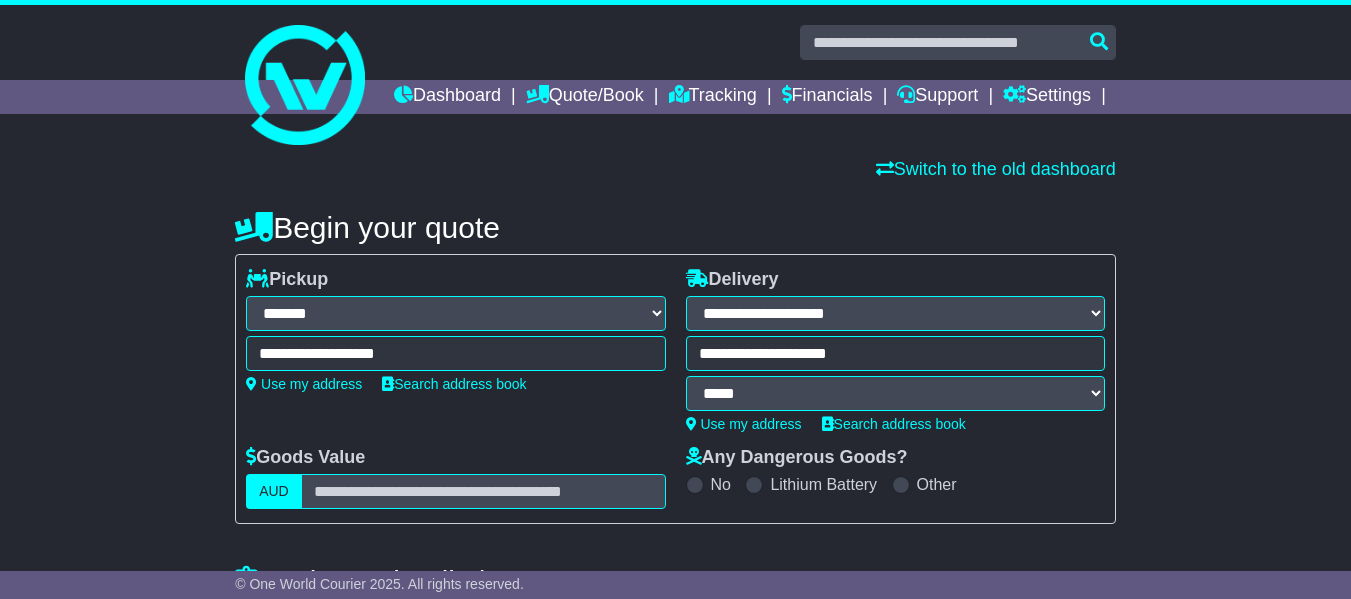 type on "**********" 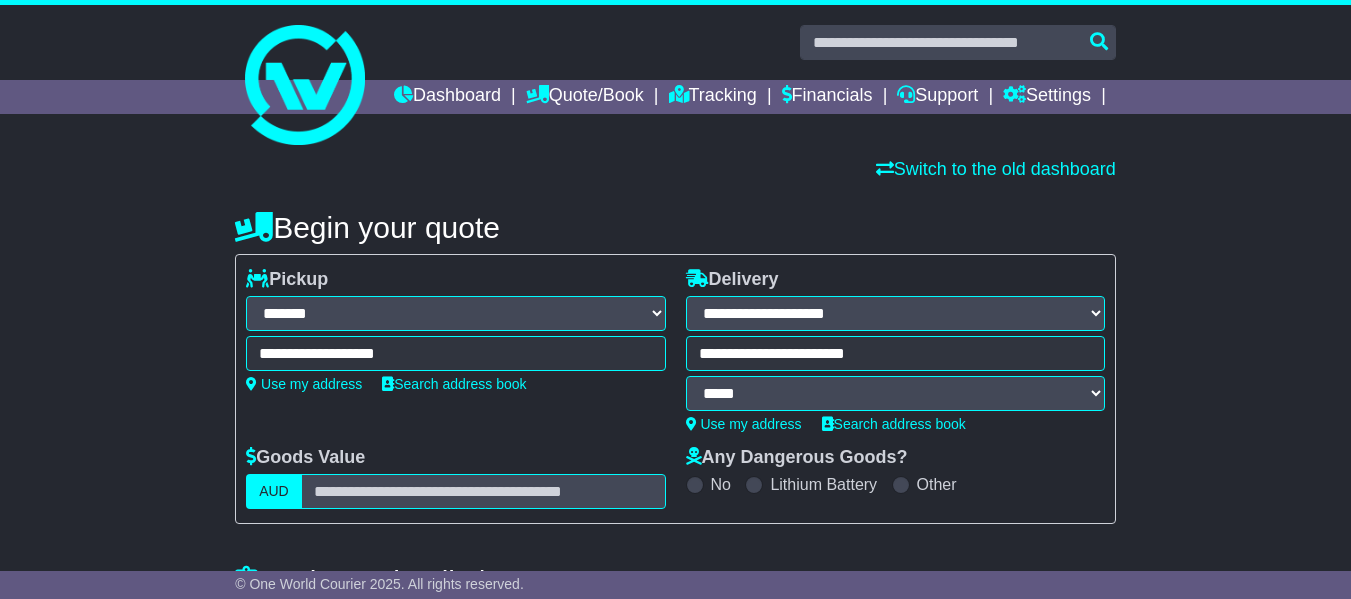 scroll, scrollTop: 400, scrollLeft: 0, axis: vertical 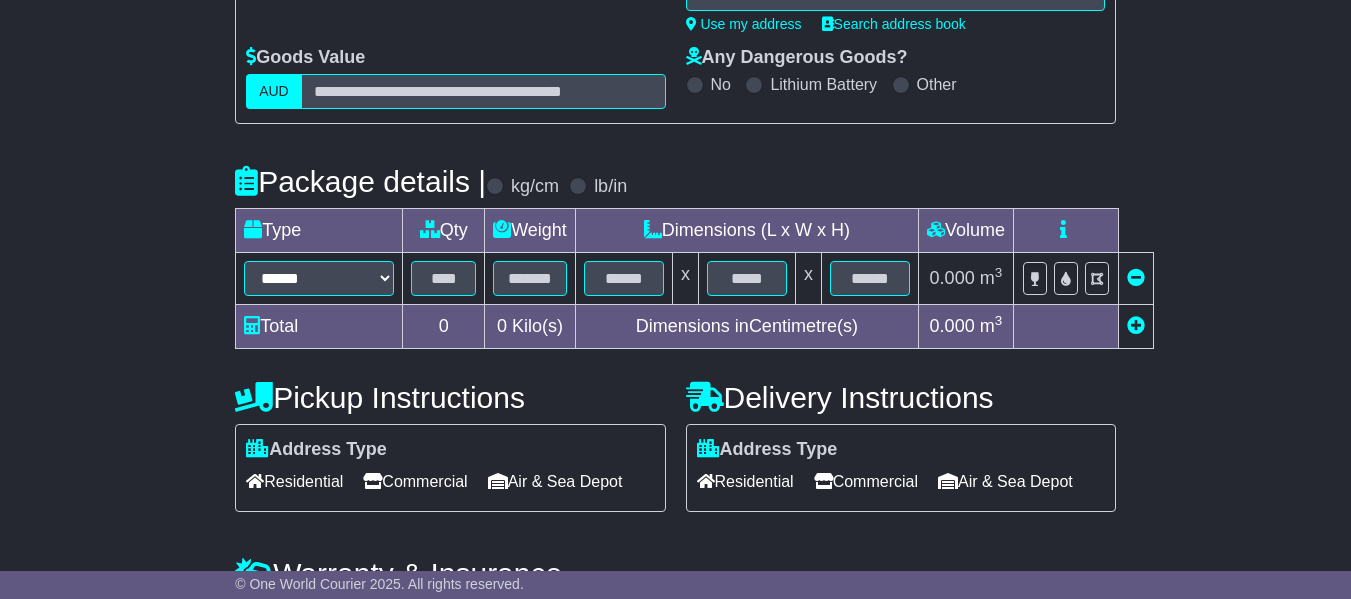 click on "**********" at bounding box center [675, -11] 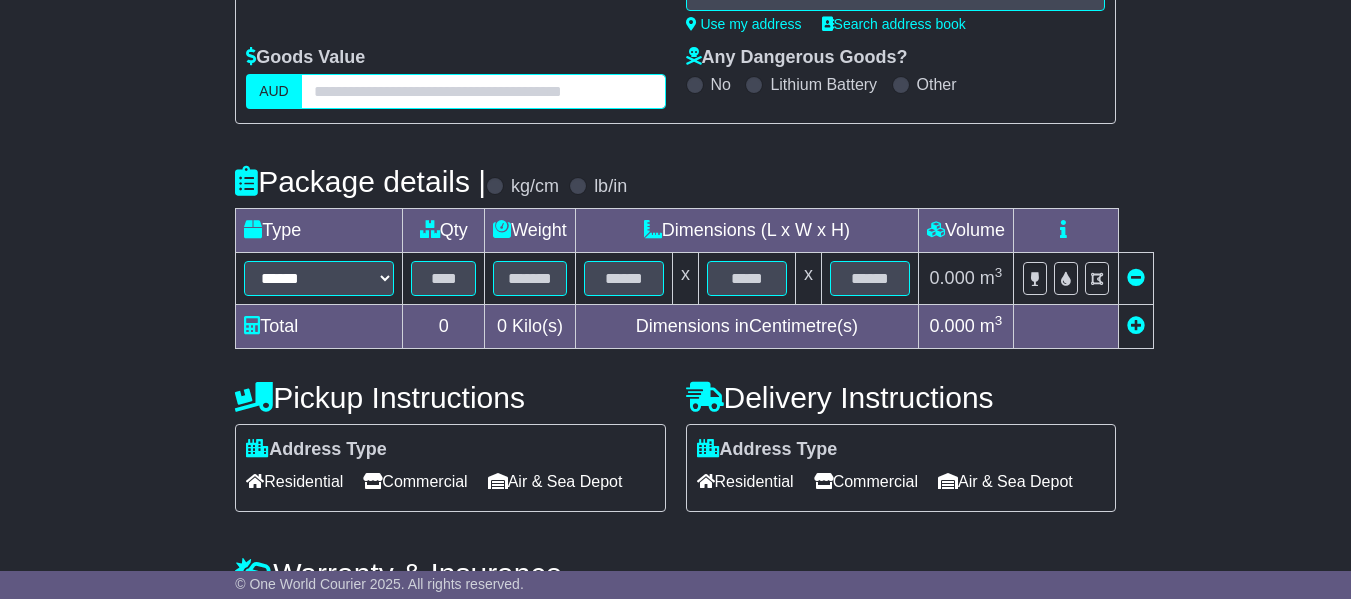 click at bounding box center [483, 91] 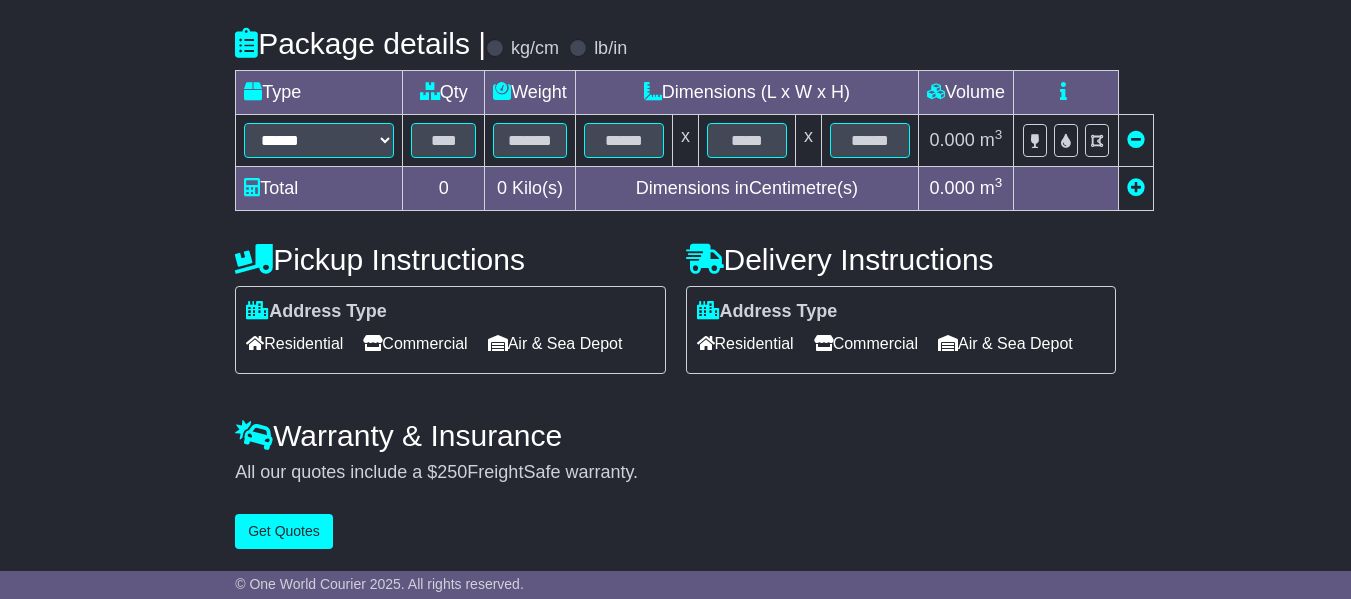 scroll, scrollTop: 572, scrollLeft: 0, axis: vertical 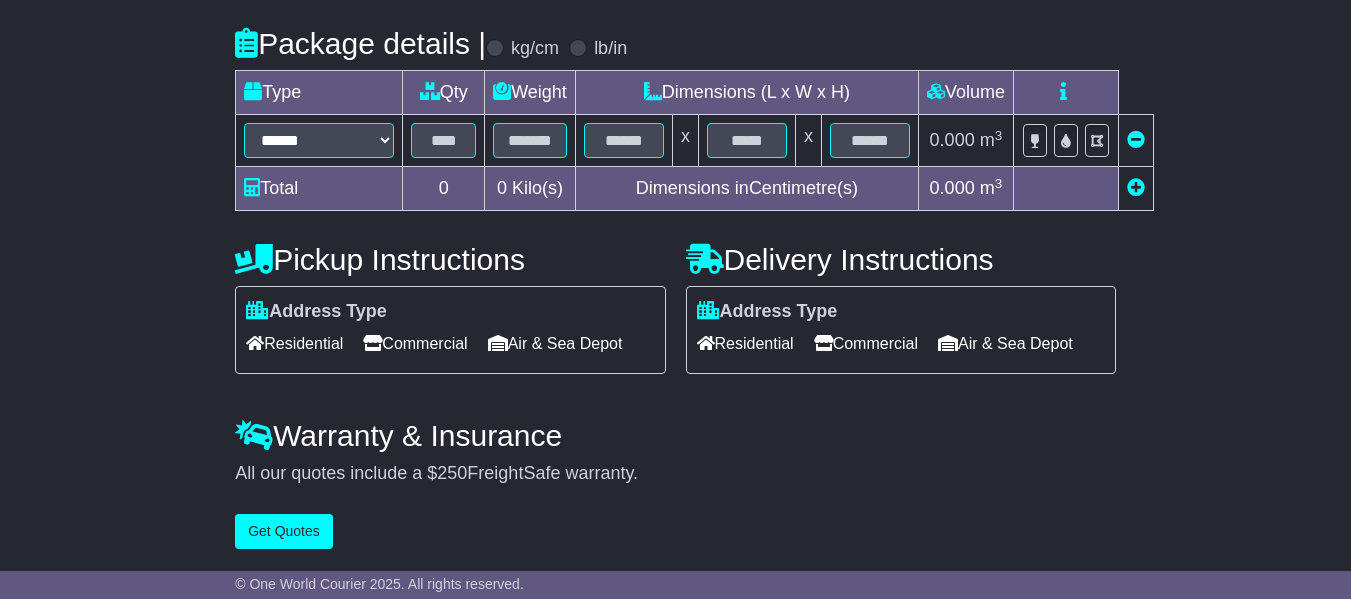 click on "Commercial" at bounding box center [866, 343] 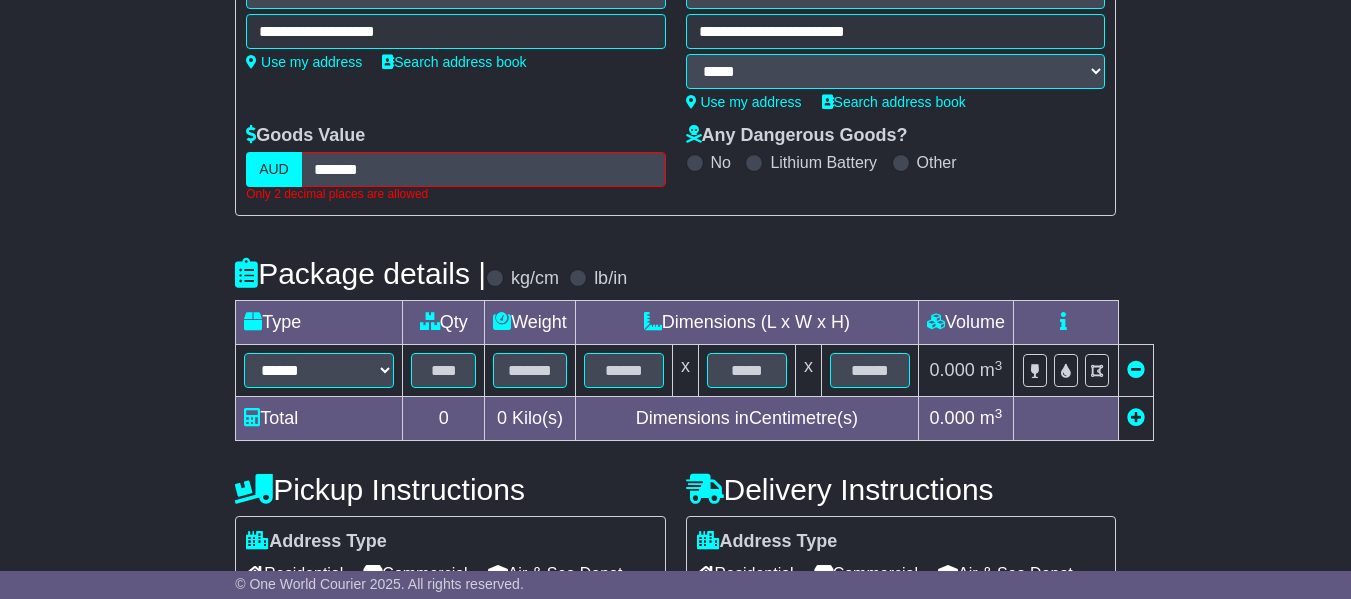 scroll, scrollTop: 320, scrollLeft: 0, axis: vertical 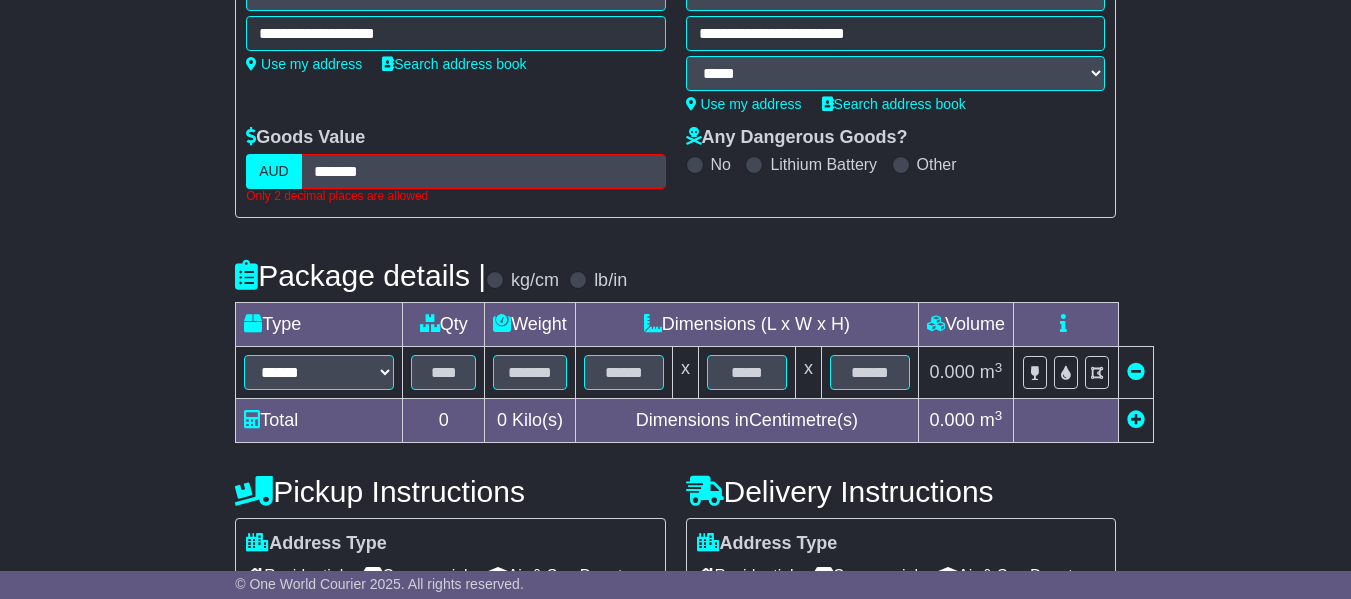 click on "**********" at bounding box center (675, 76) 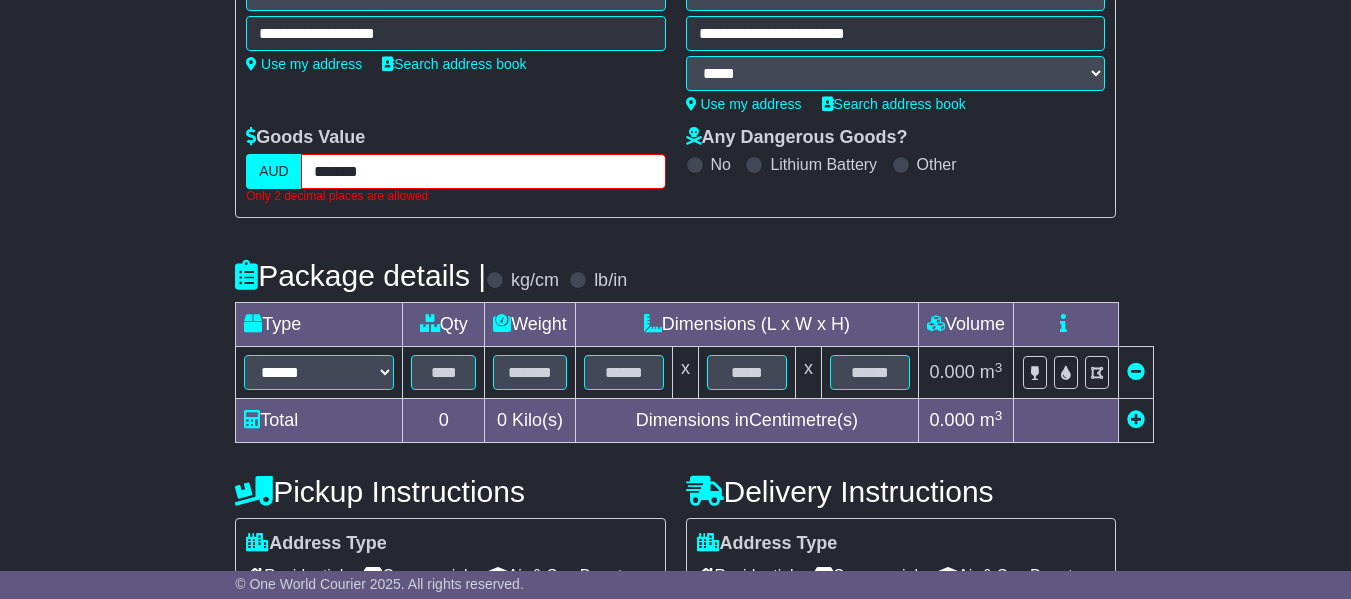 click on "*******" at bounding box center (483, 171) 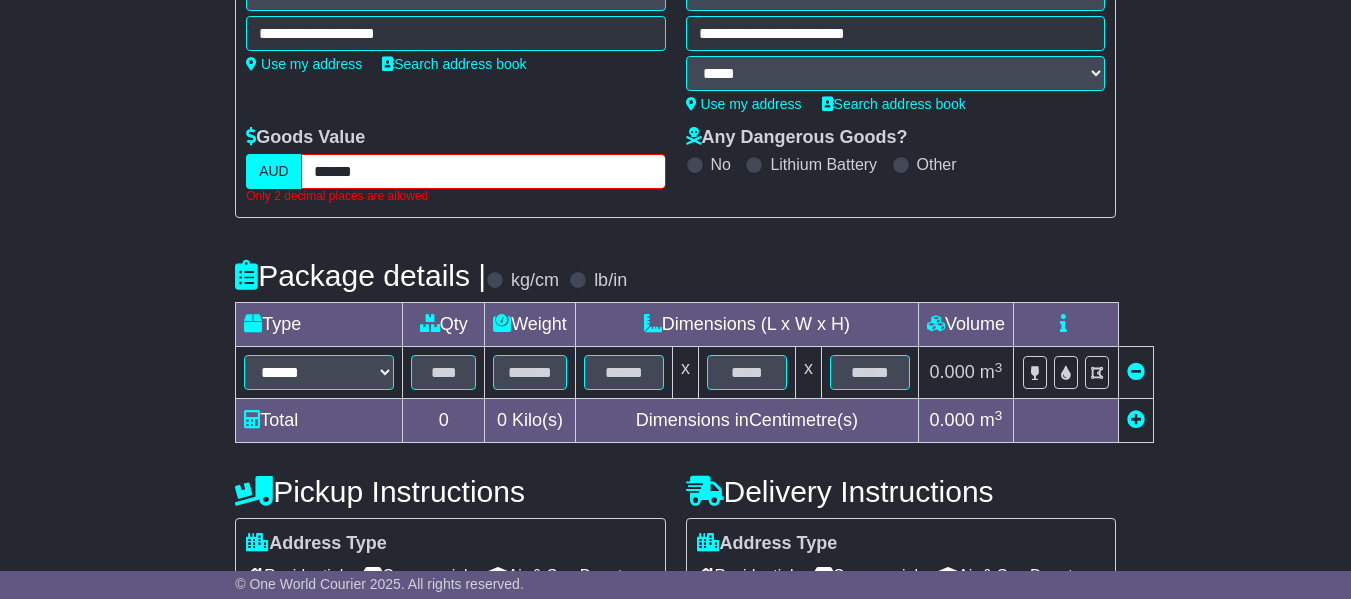 type on "******" 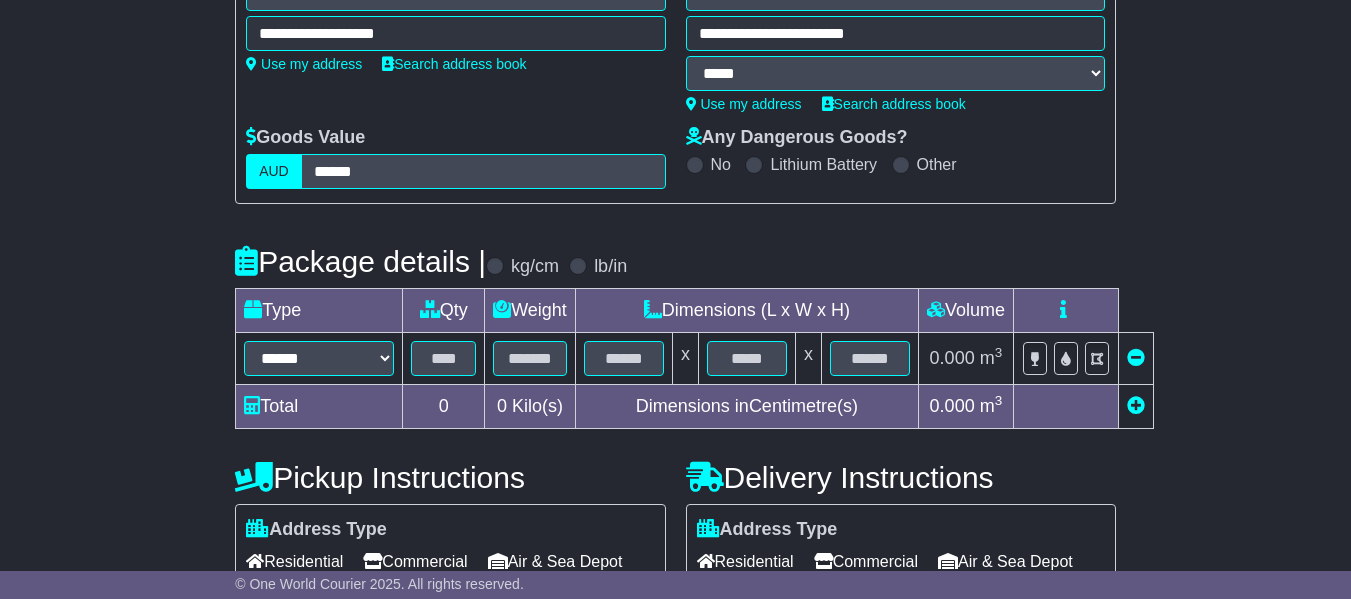 click on "**********" at bounding box center [675, 291] 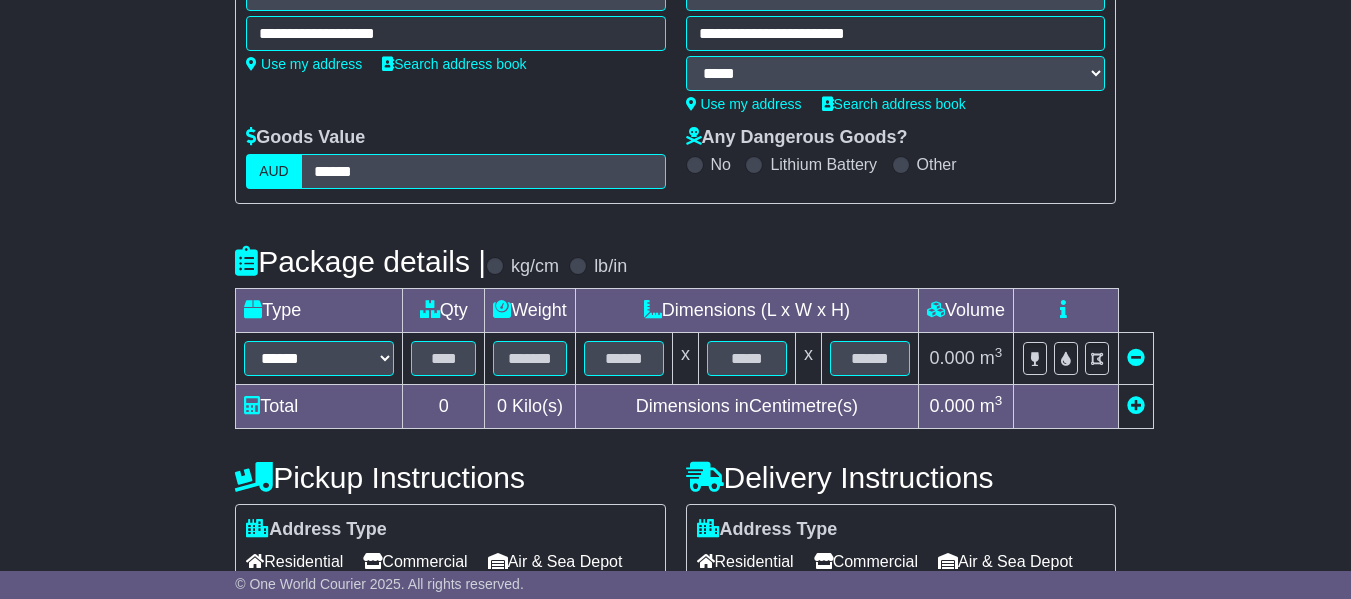 drag, startPoint x: 318, startPoint y: 417, endPoint x: 335, endPoint y: 401, distance: 23.345236 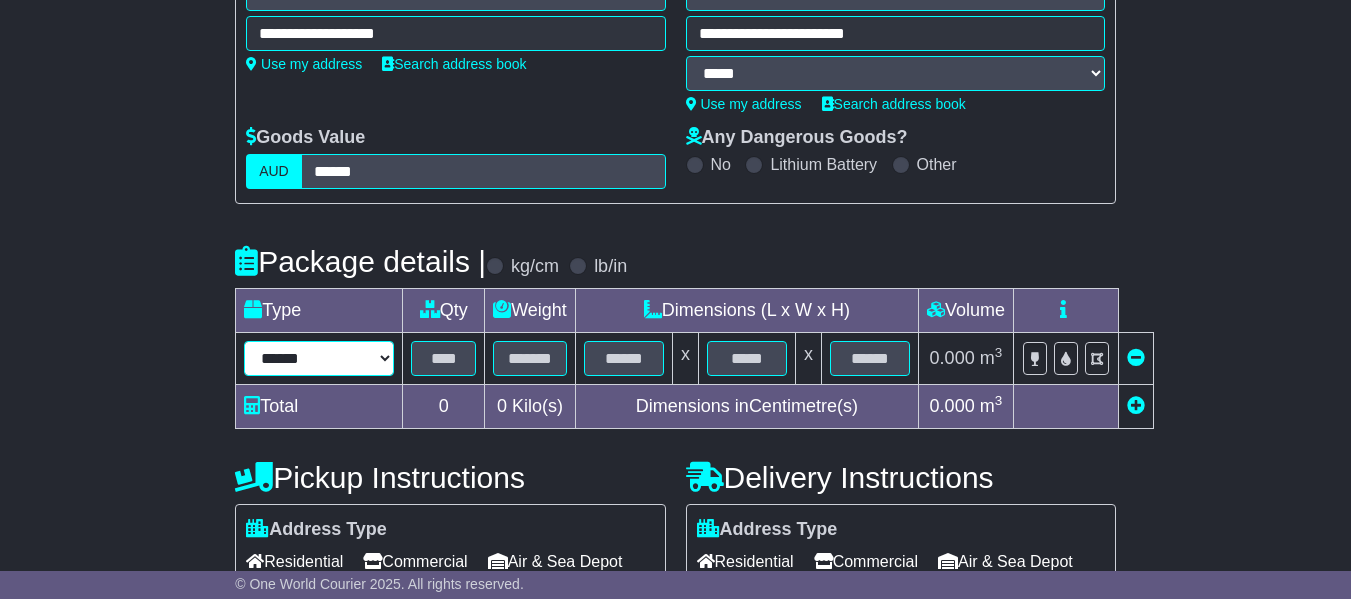 click on "****** ****** *** ******** ***** **** **** ****** *** *******" at bounding box center [319, 358] 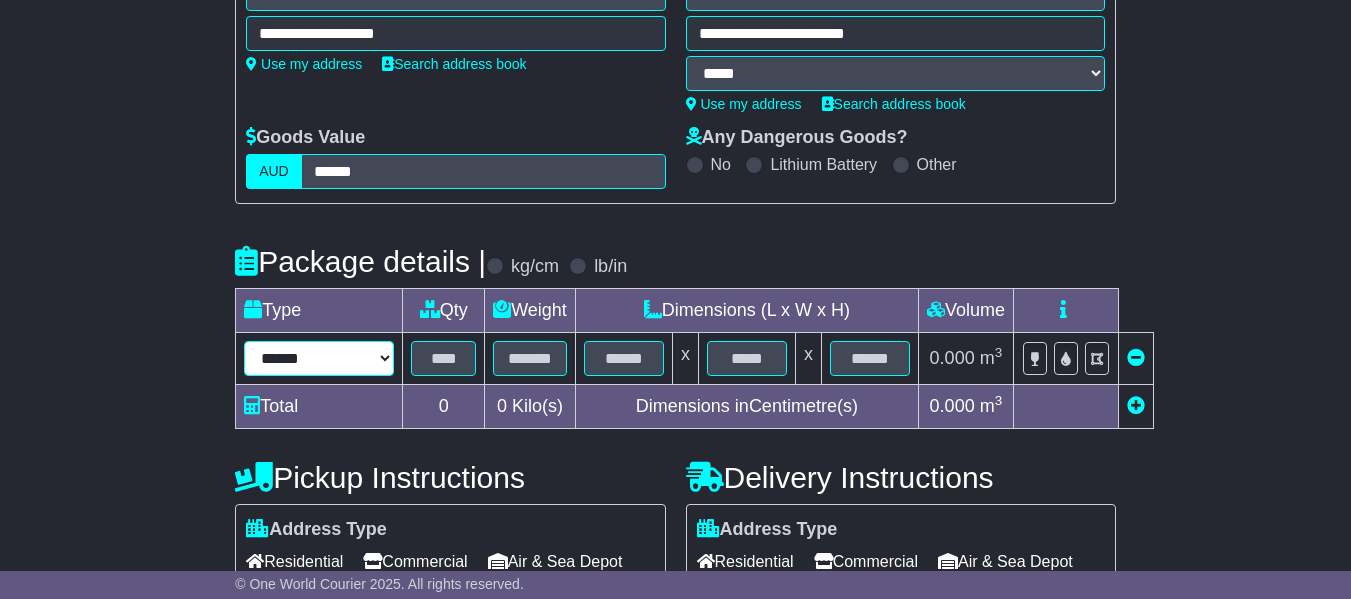 select on "*****" 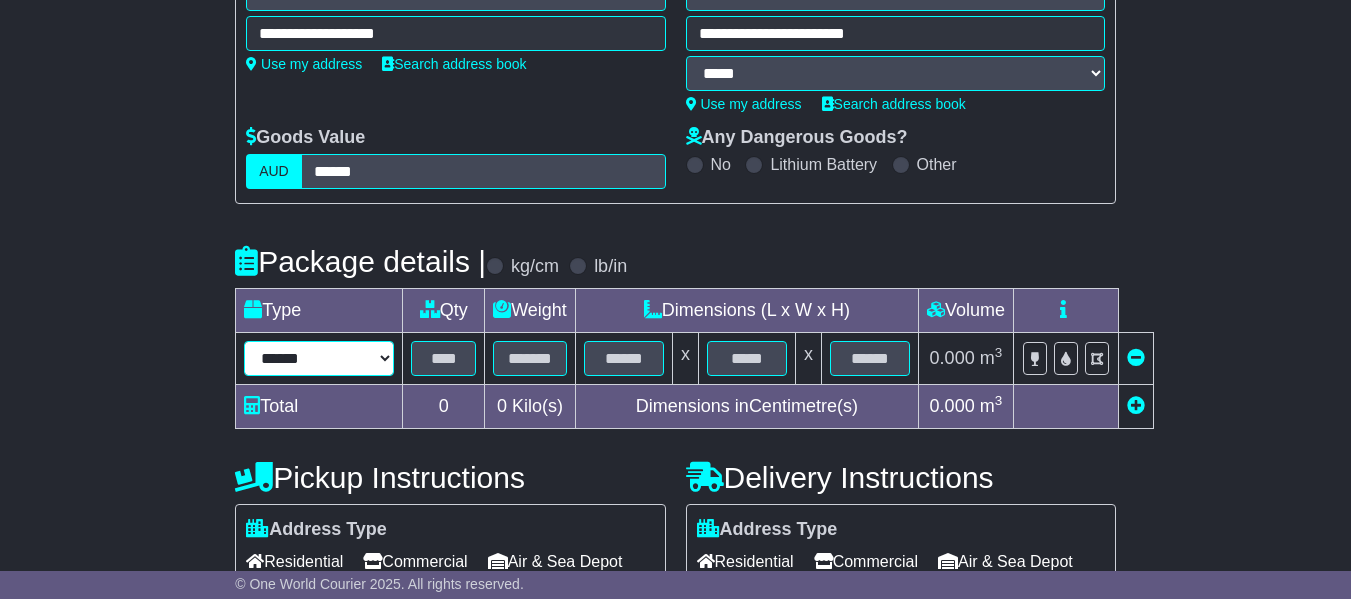 click on "****** ****** *** ******** ***** **** **** ****** *** *******" at bounding box center (319, 358) 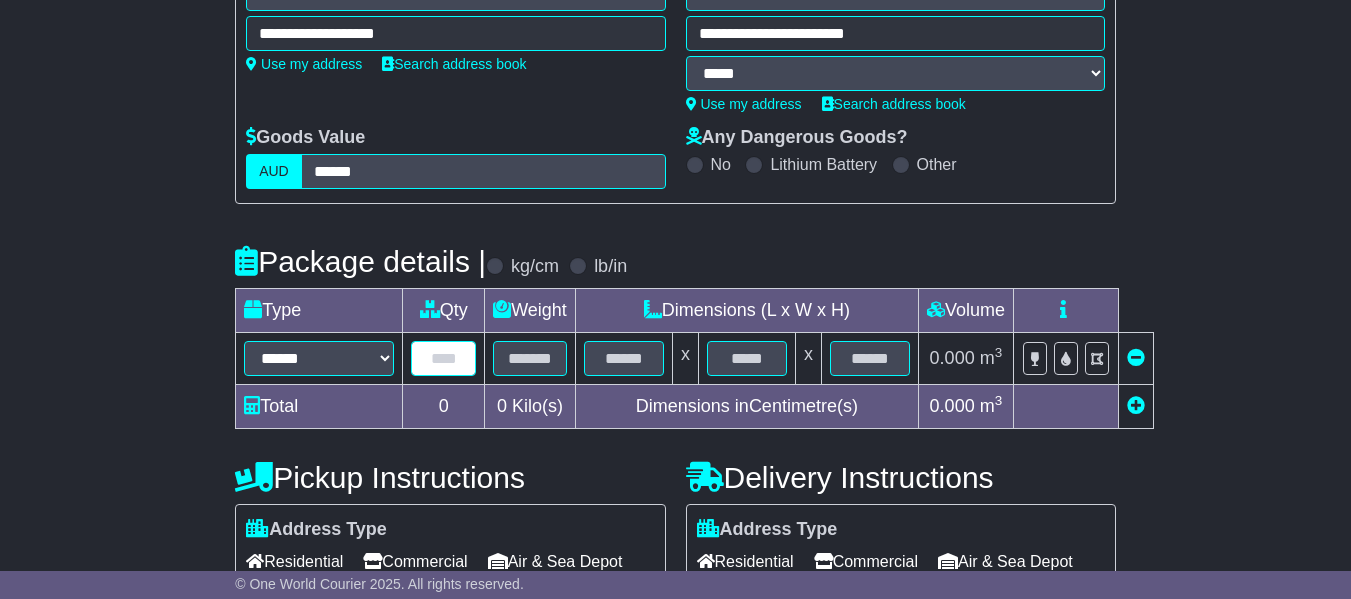 click at bounding box center [443, 358] 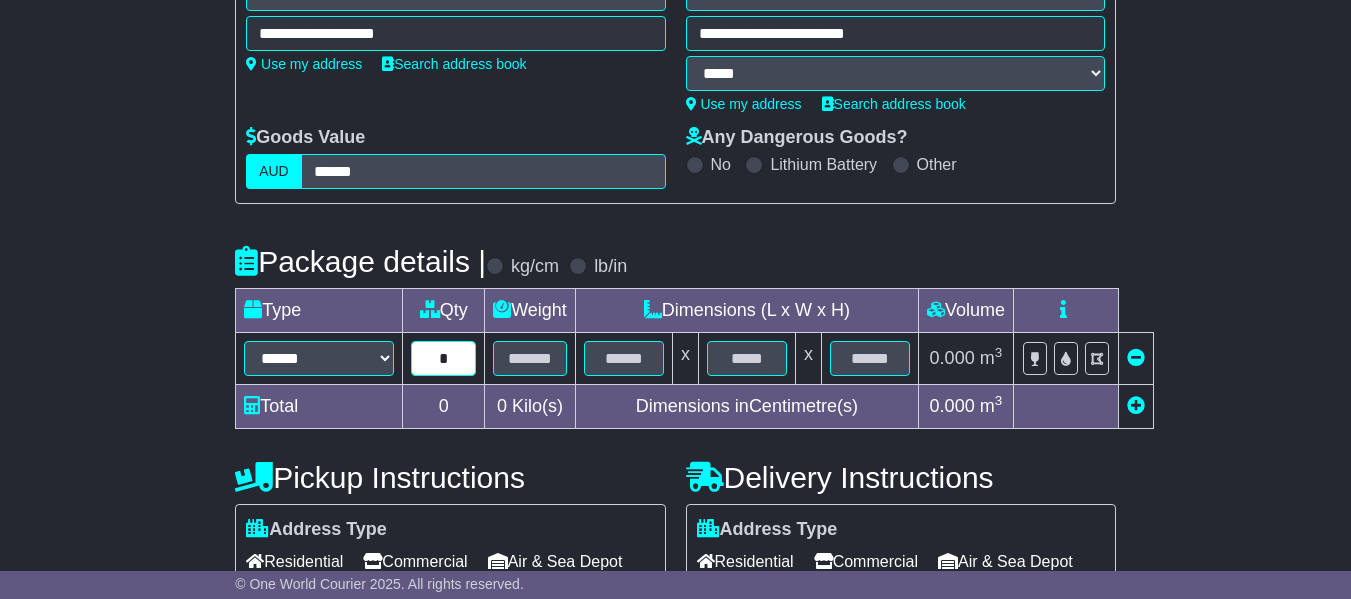 type on "*" 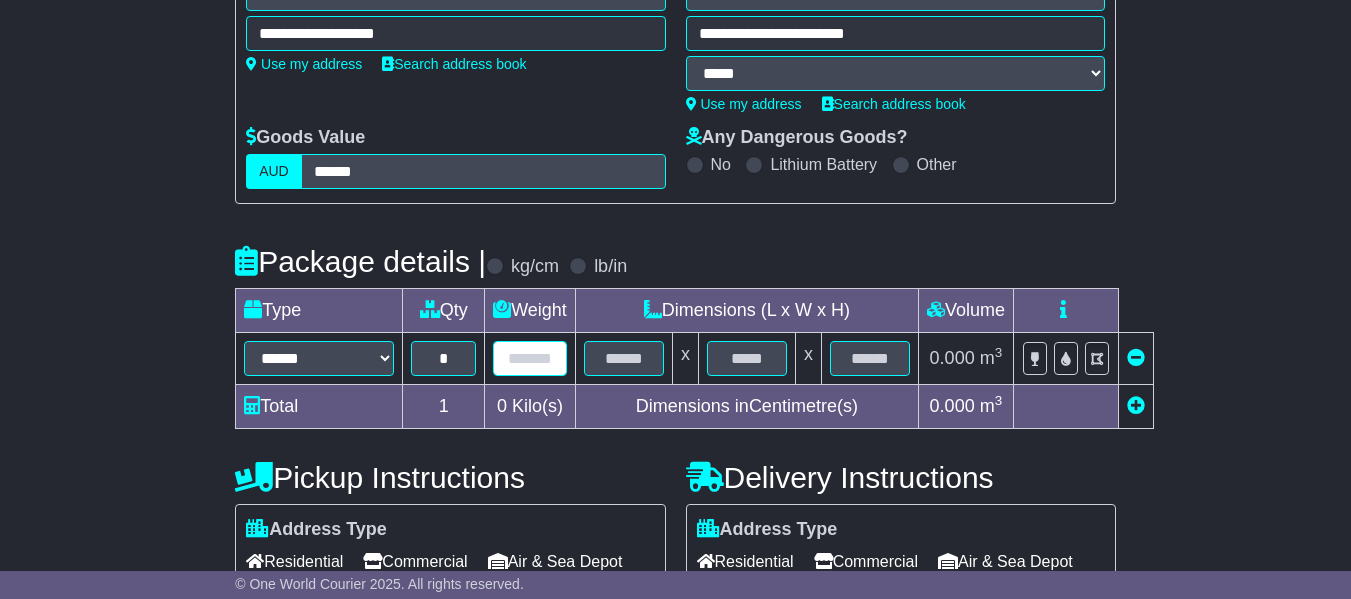 click at bounding box center (530, 358) 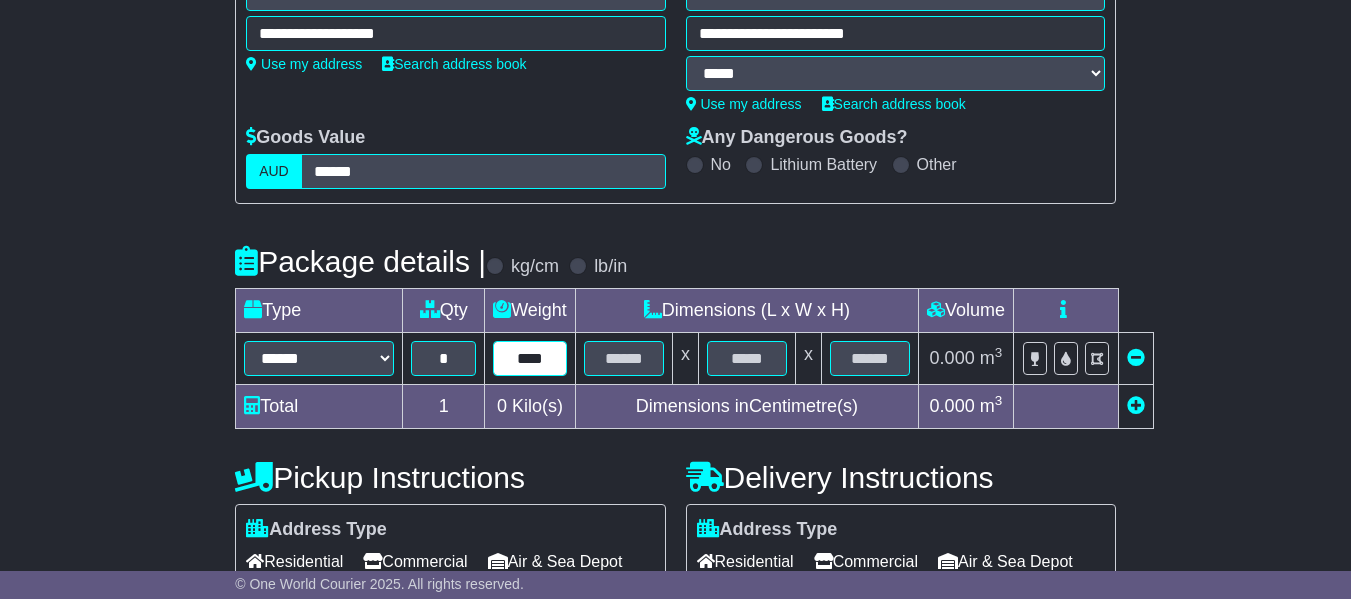type on "****" 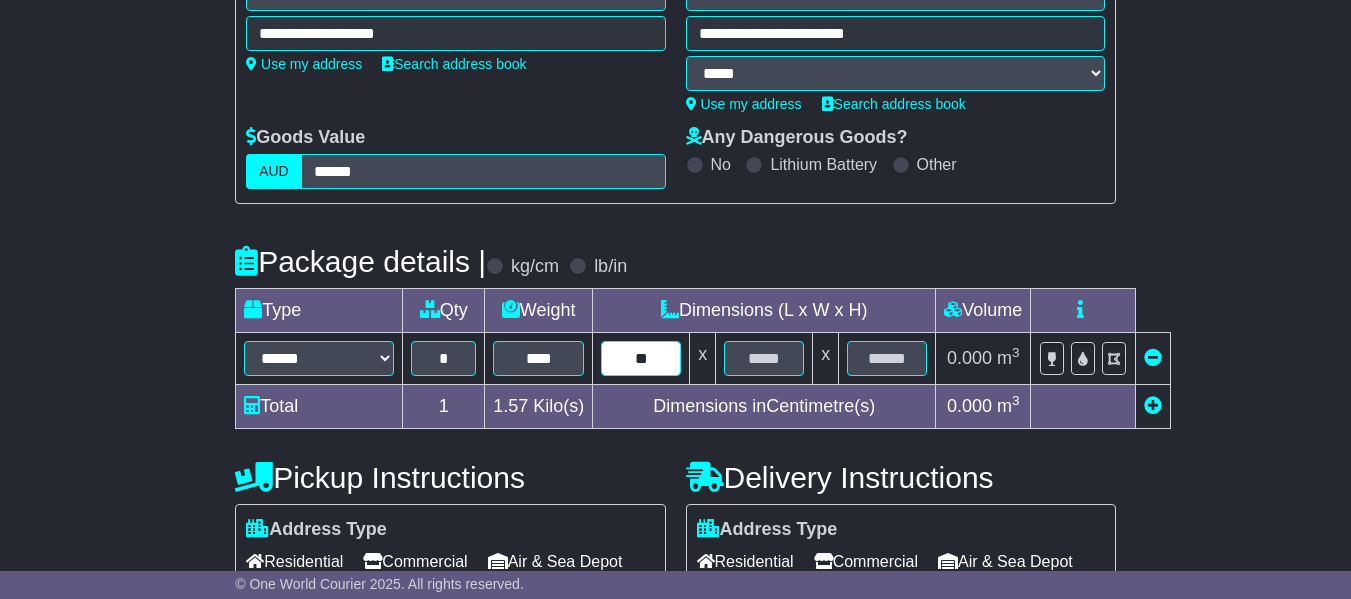type on "**" 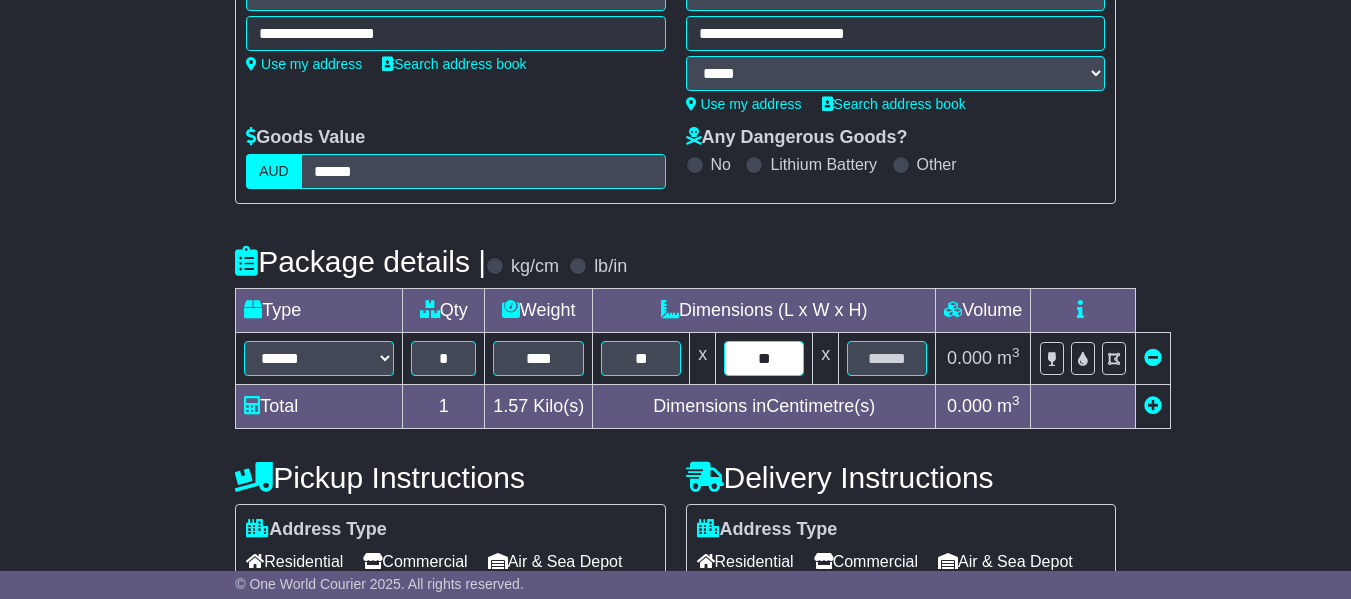type on "**" 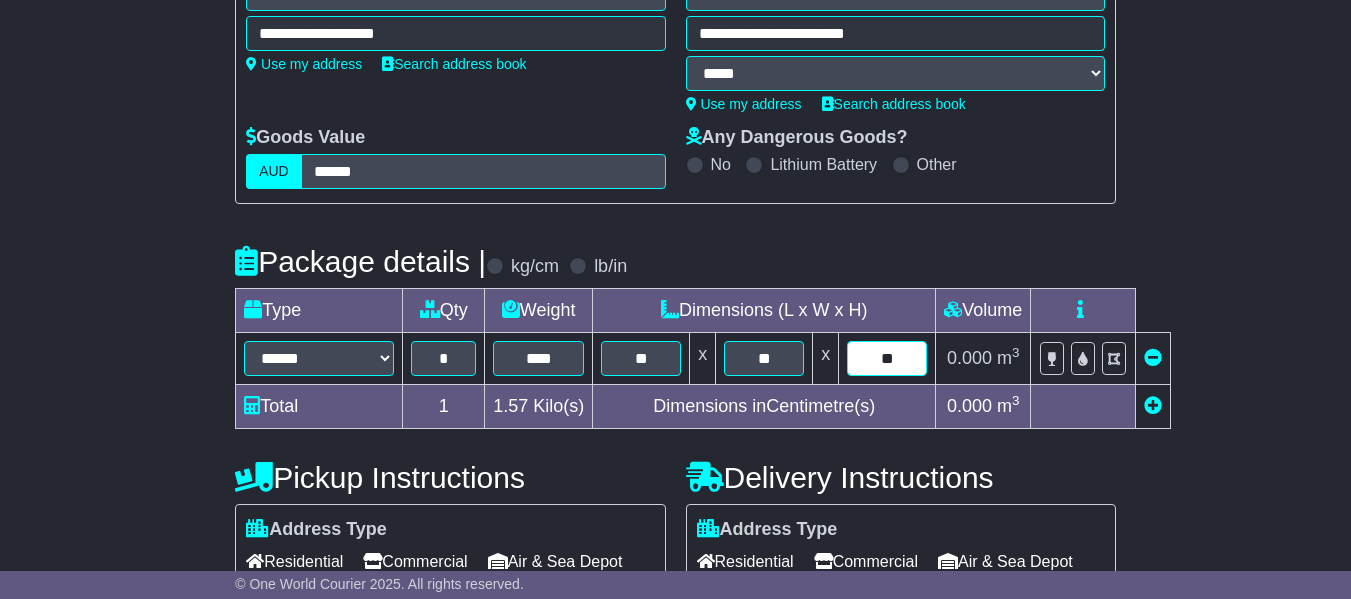 type on "**" 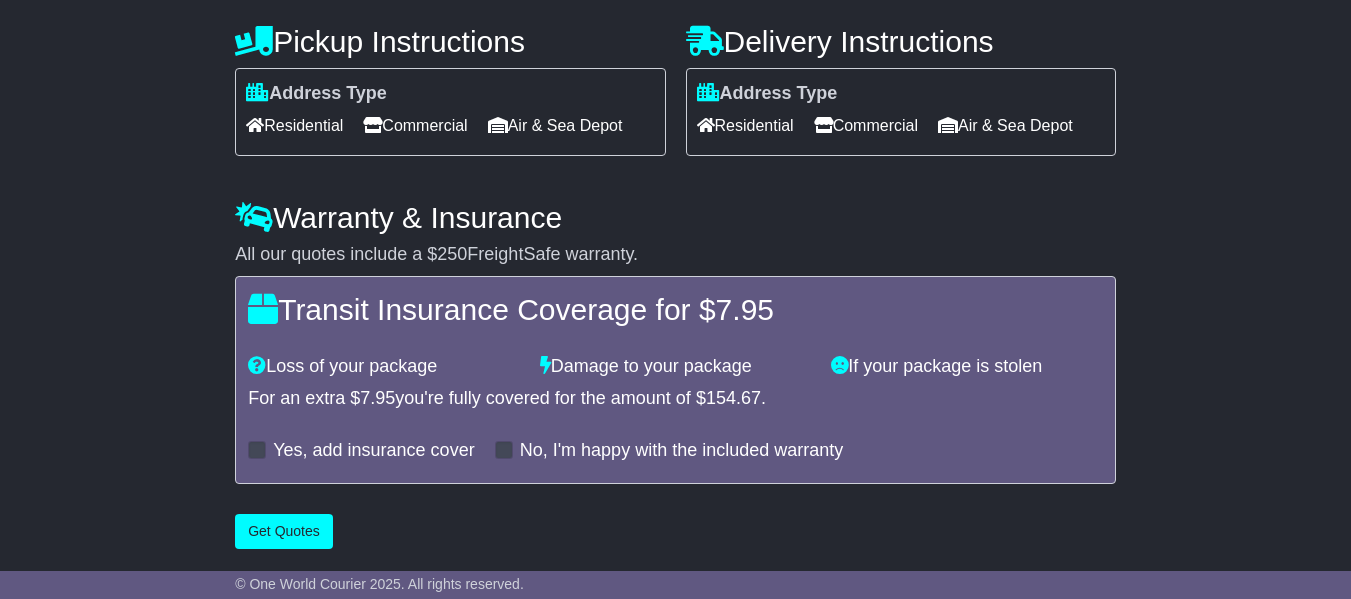 scroll, scrollTop: 823, scrollLeft: 0, axis: vertical 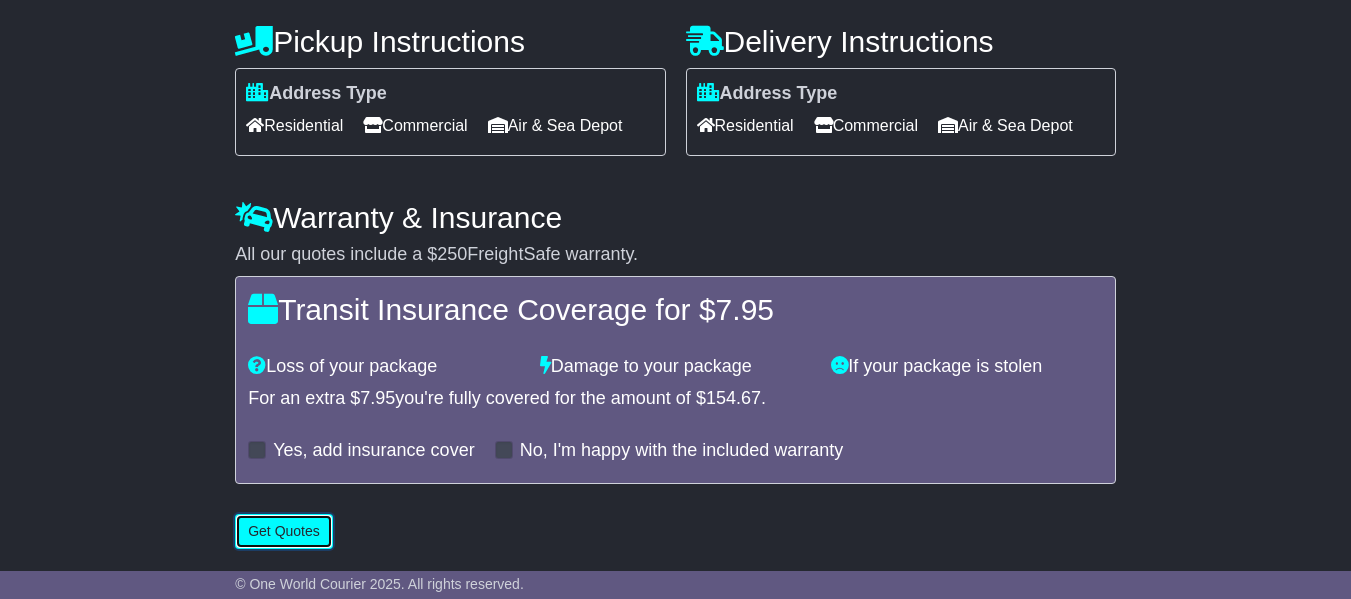 click on "Get Quotes" at bounding box center (284, 531) 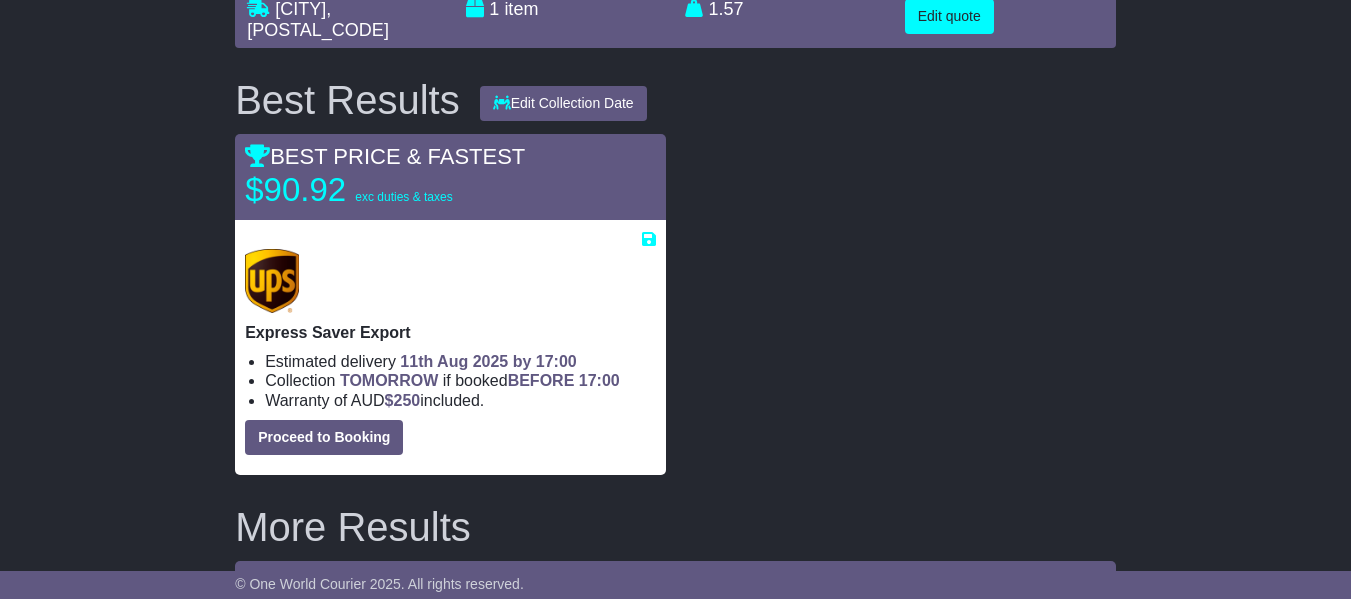 scroll, scrollTop: 200, scrollLeft: 0, axis: vertical 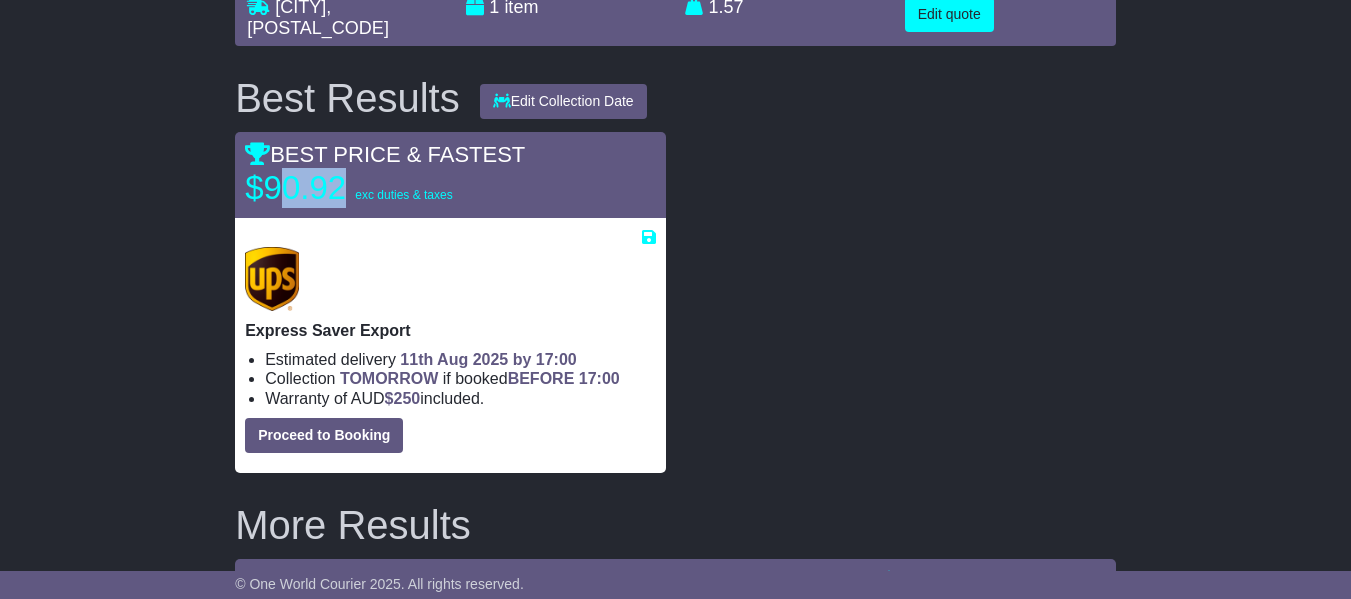 drag, startPoint x: 275, startPoint y: 209, endPoint x: 341, endPoint y: 209, distance: 66 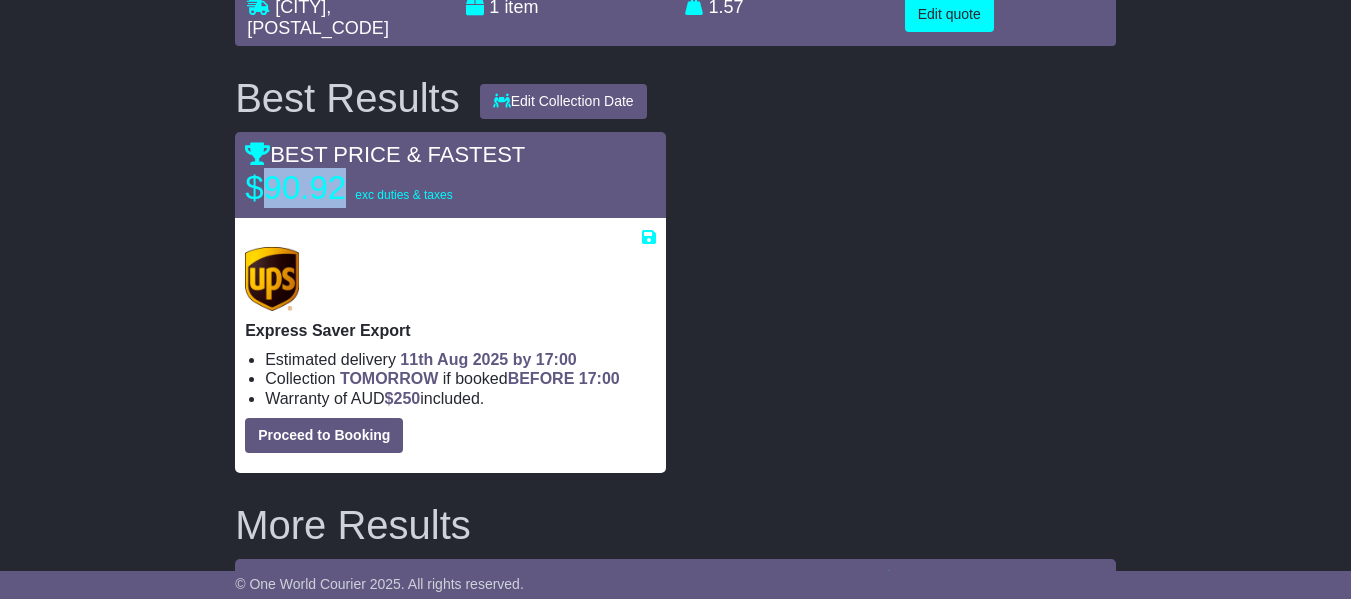 drag, startPoint x: 344, startPoint y: 210, endPoint x: 261, endPoint y: 213, distance: 83.0542 